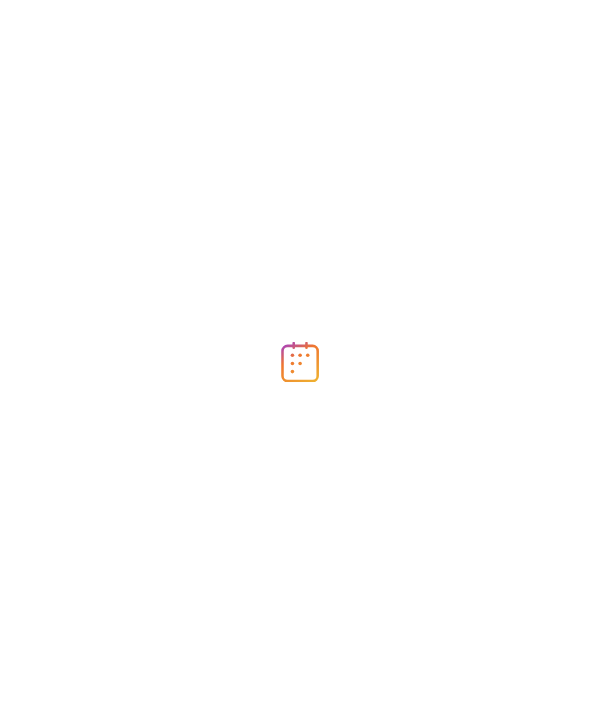scroll, scrollTop: 0, scrollLeft: 0, axis: both 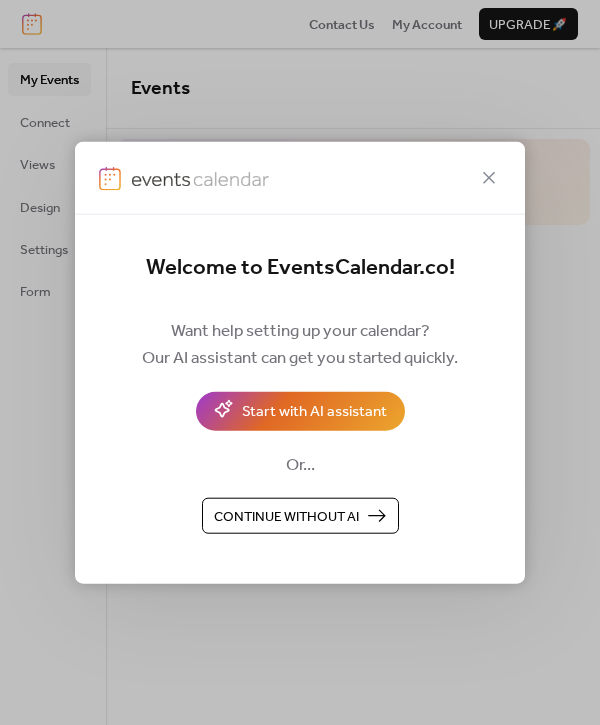 click 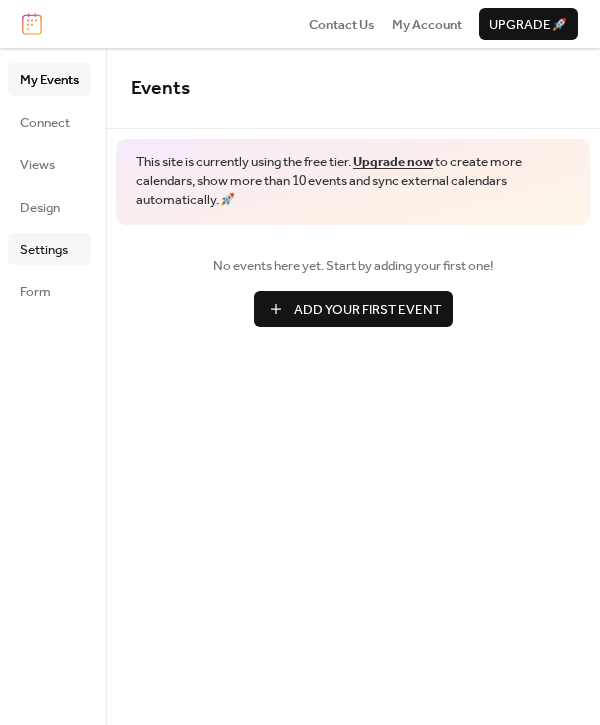 click on "Settings" at bounding box center (44, 250) 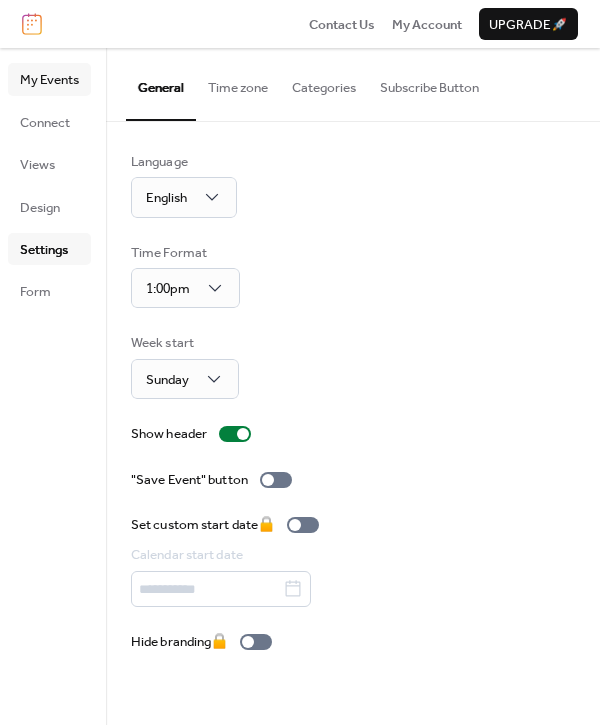 click on "My Events" at bounding box center (49, 80) 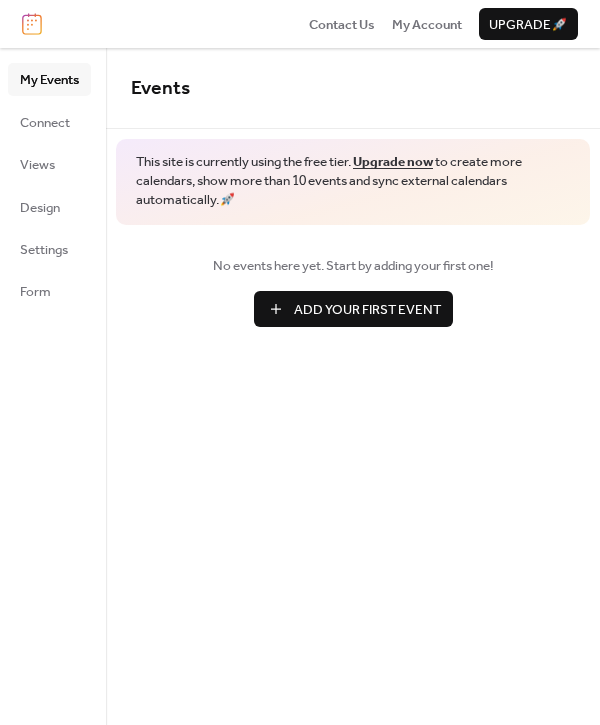 click on "Add Your First Event" at bounding box center (367, 310) 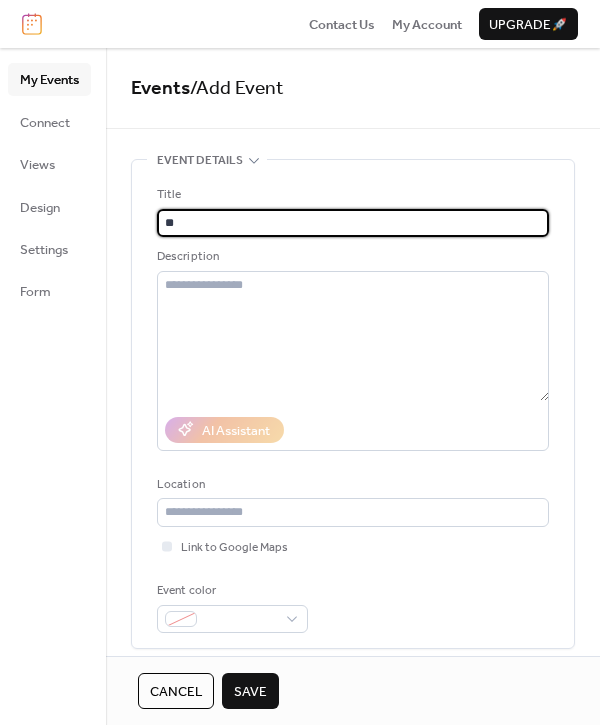 type on "*" 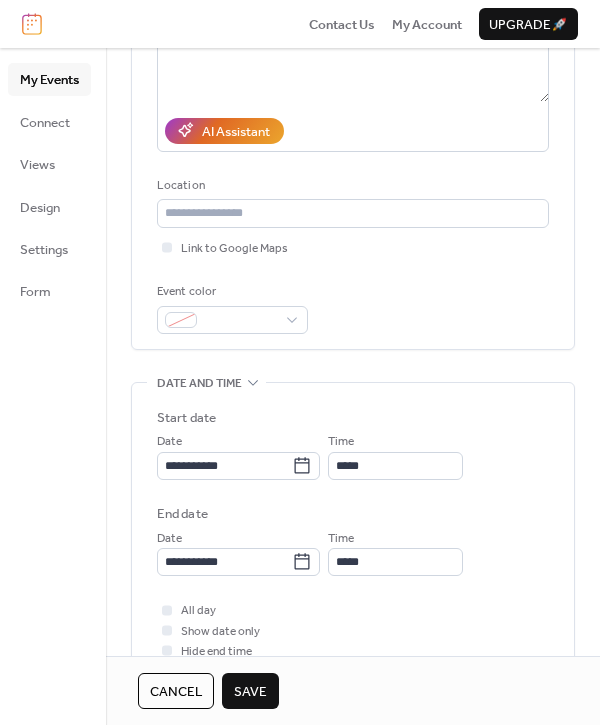 scroll, scrollTop: 301, scrollLeft: 0, axis: vertical 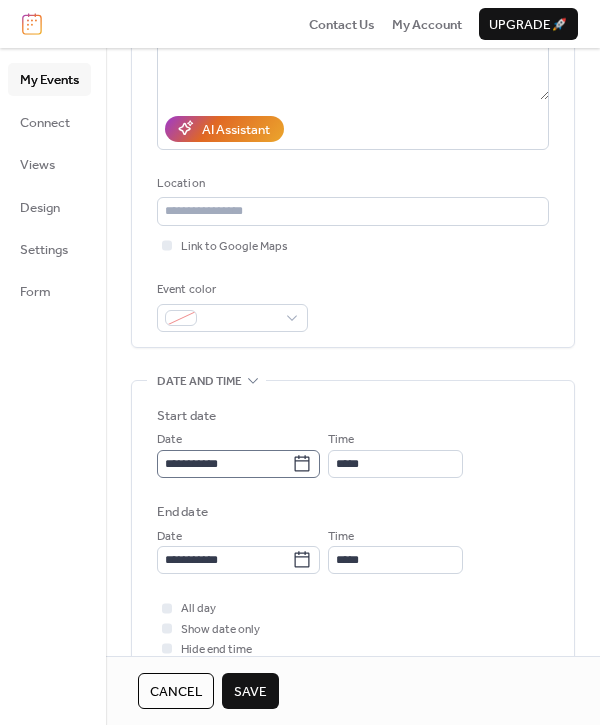 type on "**********" 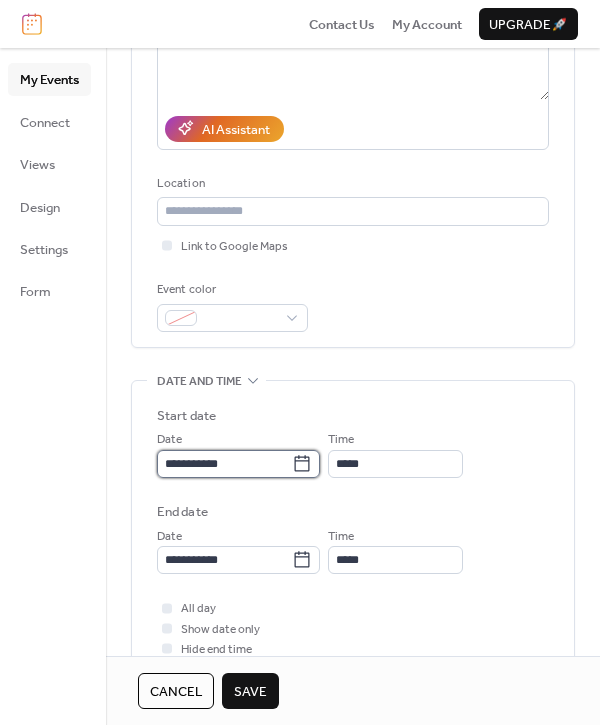 click on "**********" at bounding box center (224, 464) 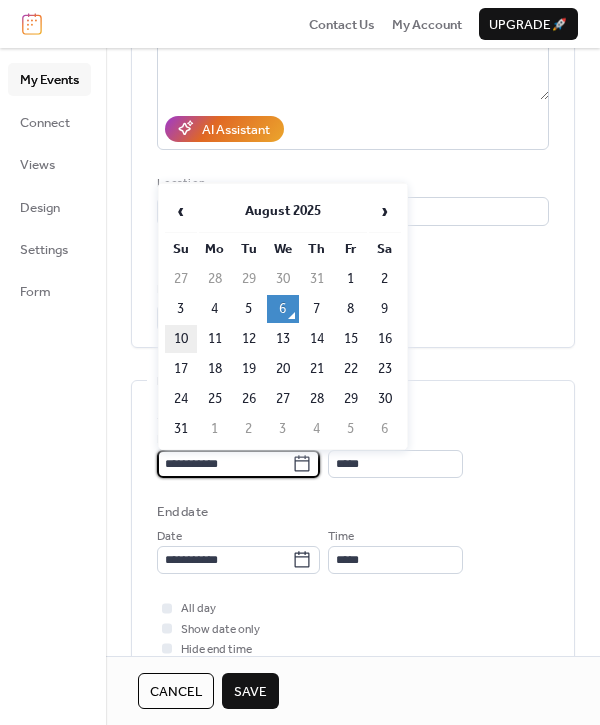 click on "10" at bounding box center [181, 339] 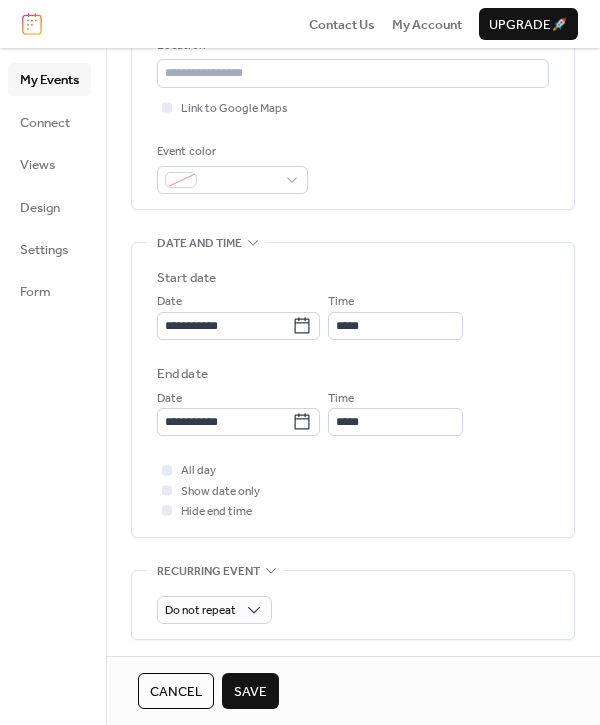 scroll, scrollTop: 442, scrollLeft: 0, axis: vertical 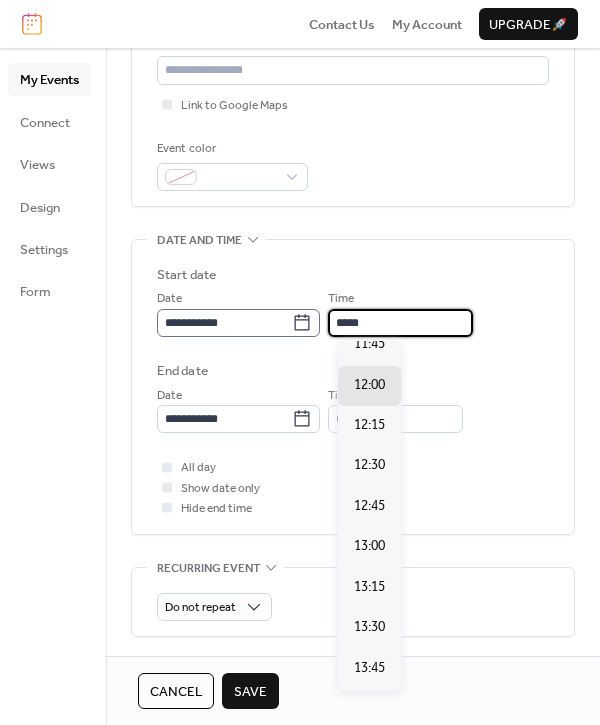 drag, startPoint x: 393, startPoint y: 326, endPoint x: 316, endPoint y: 321, distance: 77.16217 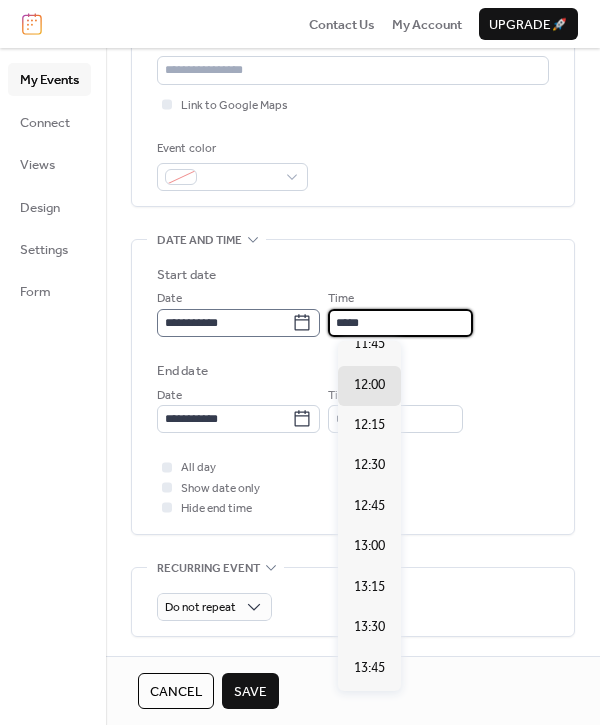 click on "**********" at bounding box center (353, 312) 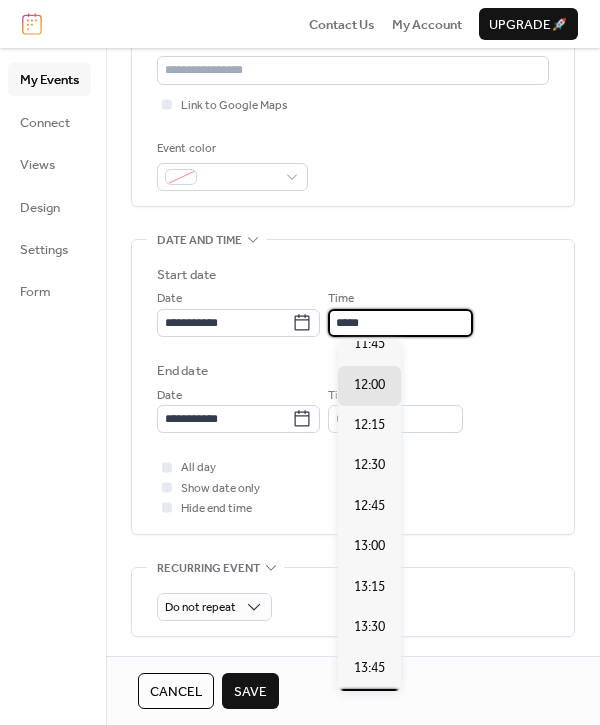 scroll, scrollTop: 0, scrollLeft: 0, axis: both 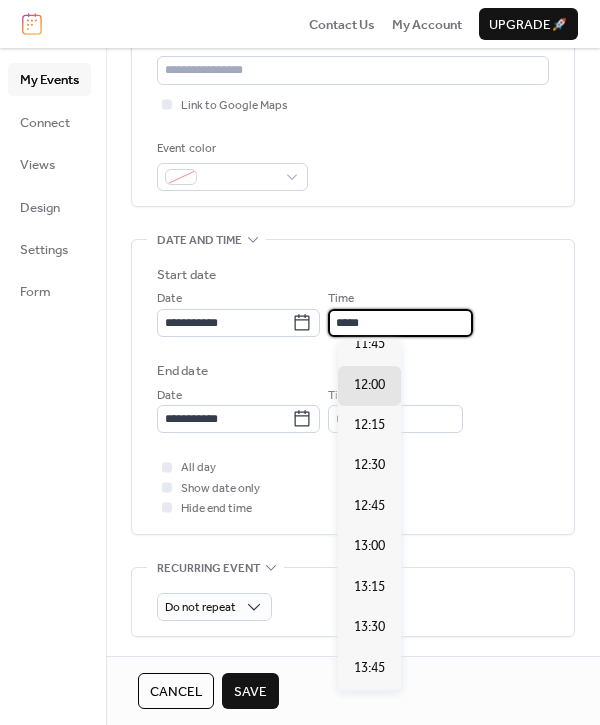 type on "*****" 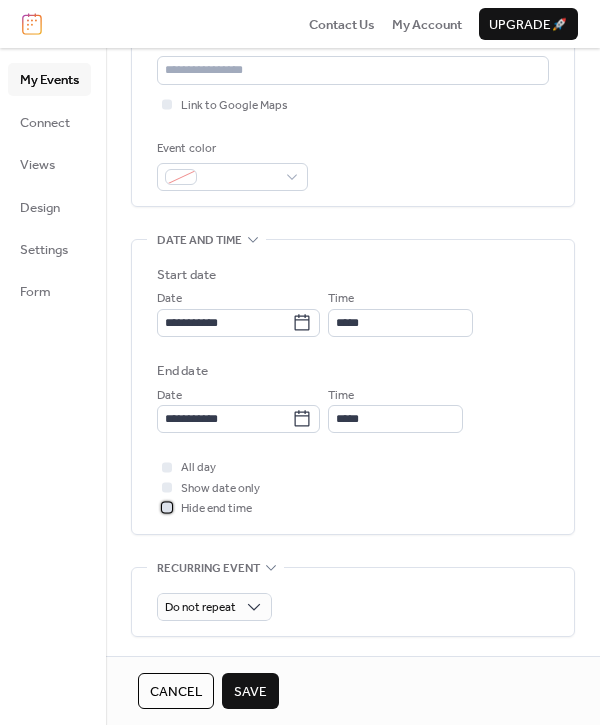 click at bounding box center [167, 508] 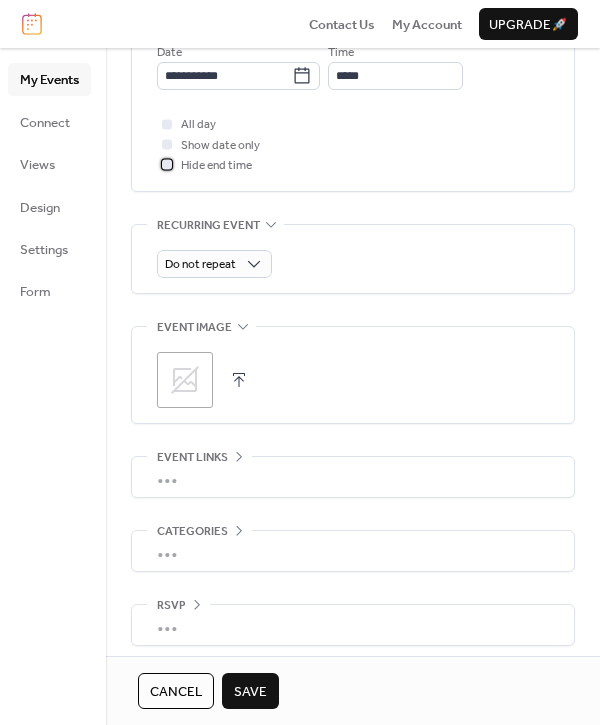 scroll, scrollTop: 795, scrollLeft: 0, axis: vertical 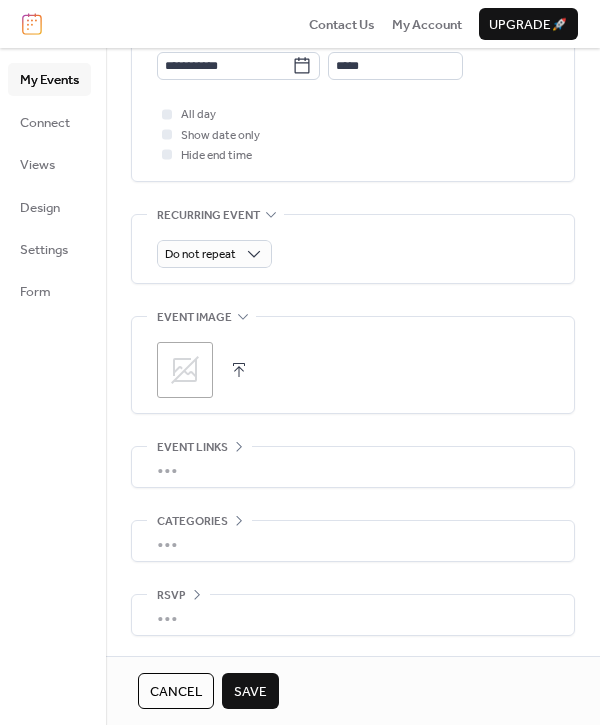click on "Save" at bounding box center (250, 691) 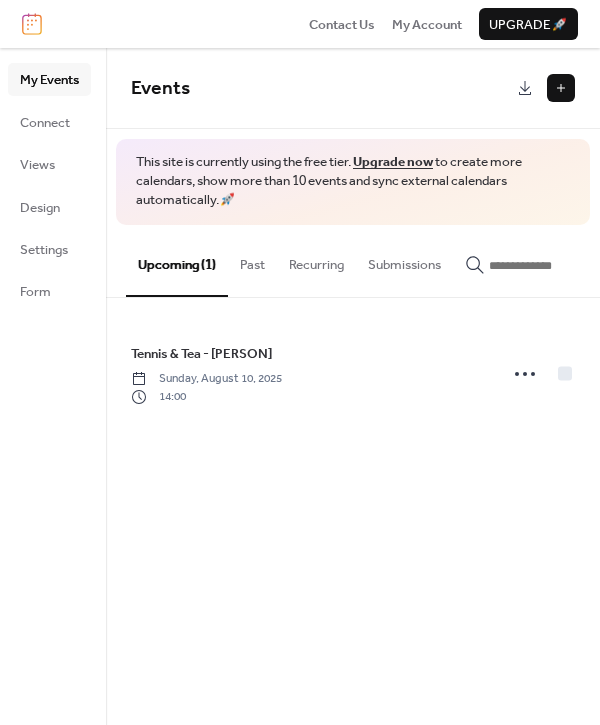 click at bounding box center (561, 88) 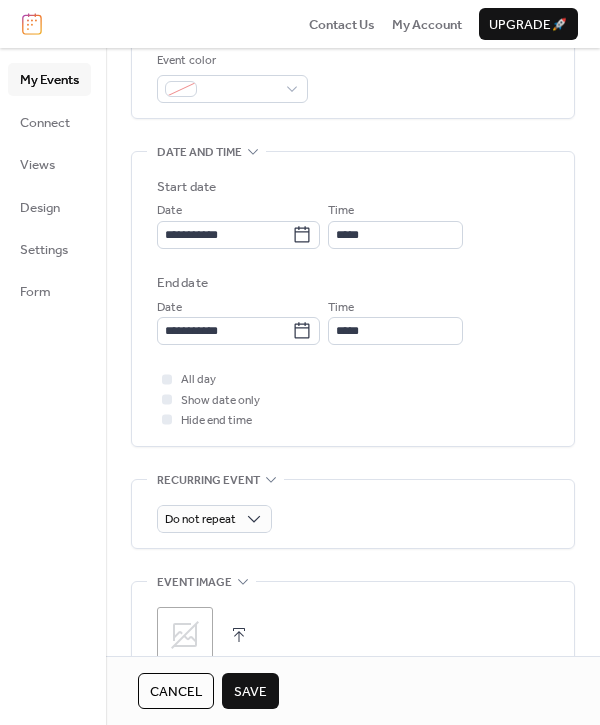 scroll, scrollTop: 559, scrollLeft: 0, axis: vertical 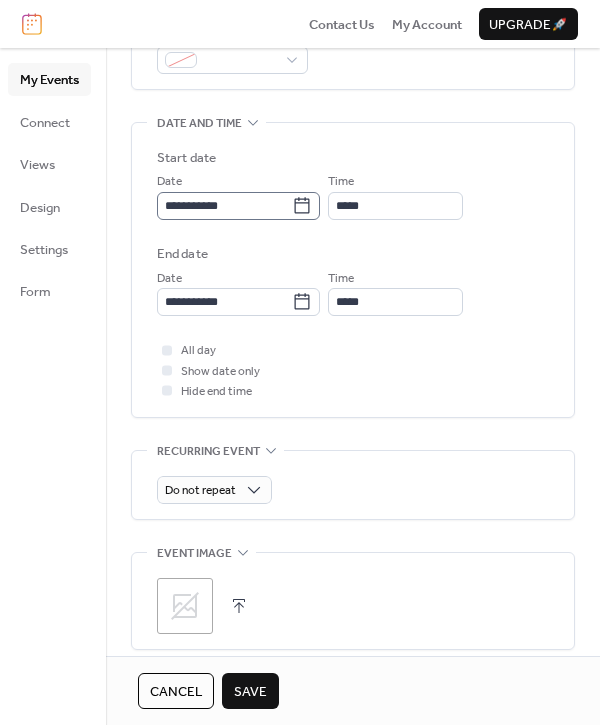 type on "**********" 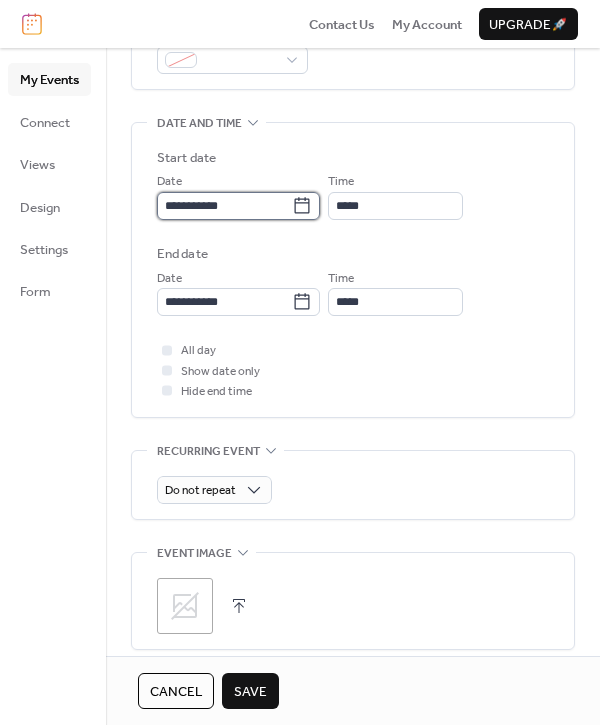 click on "**********" at bounding box center (224, 206) 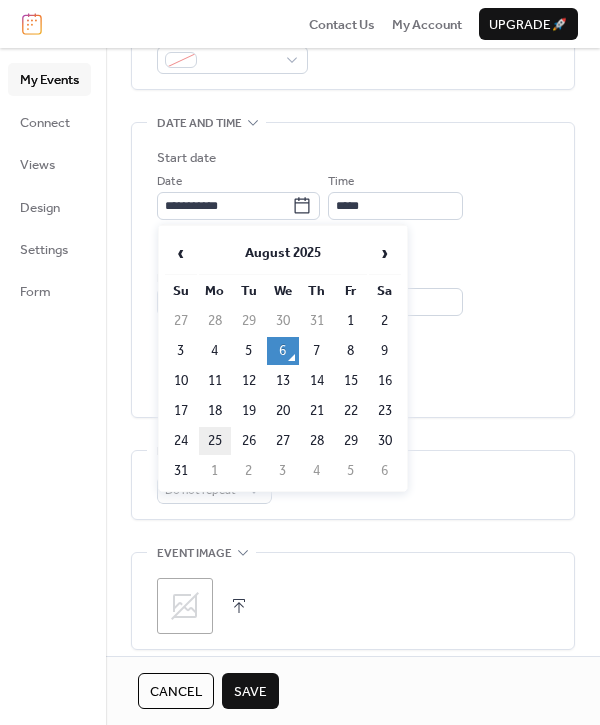 click on "25" at bounding box center (215, 441) 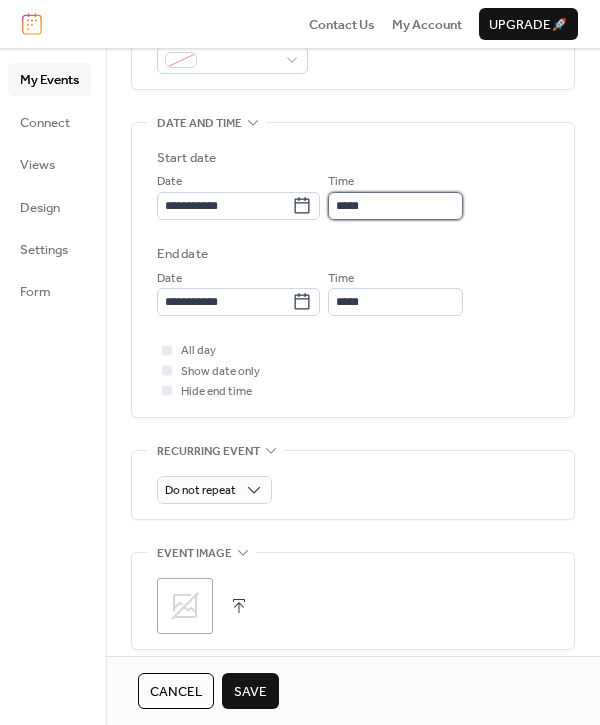 click on "*****" at bounding box center [395, 206] 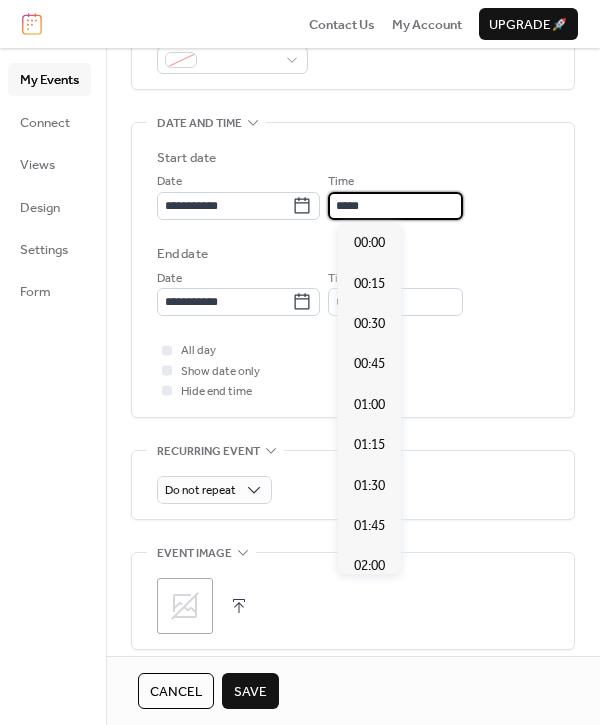 scroll, scrollTop: 1915, scrollLeft: 0, axis: vertical 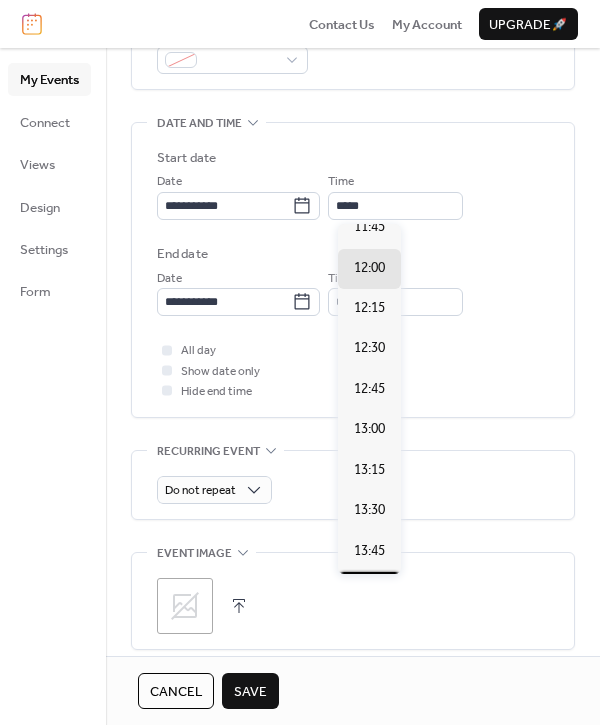 click on "14:00" at bounding box center [369, 591] 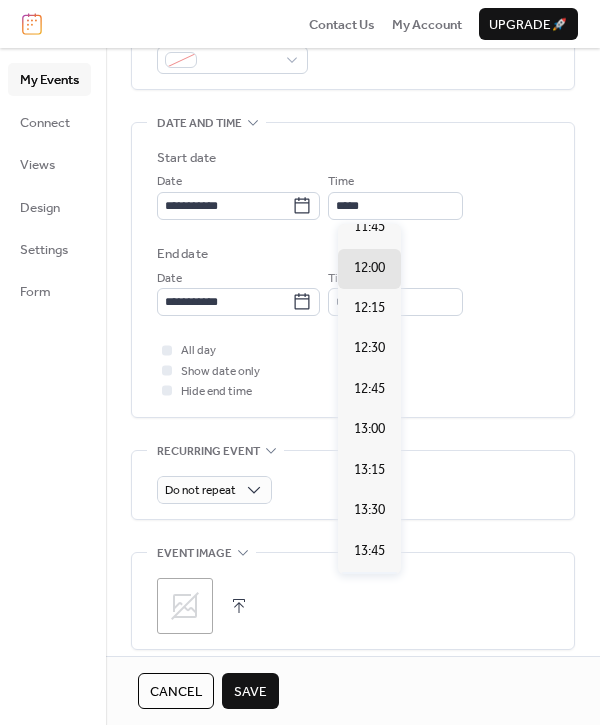 type on "*****" 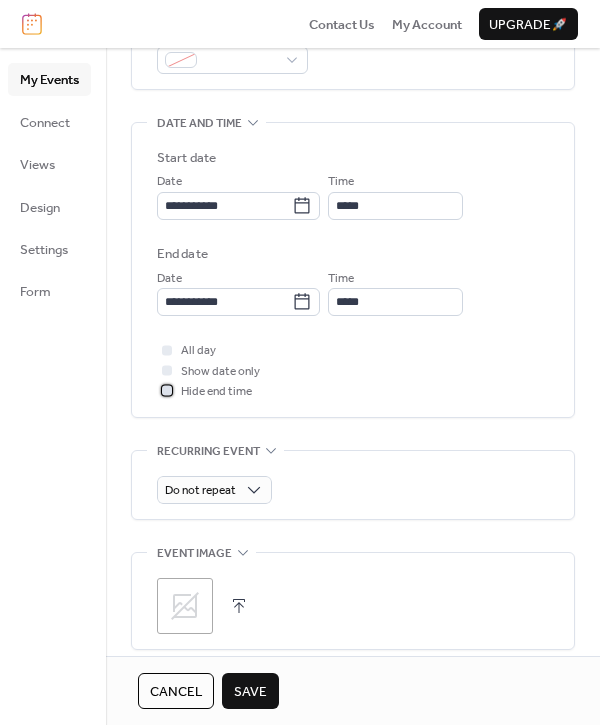 click at bounding box center (167, 391) 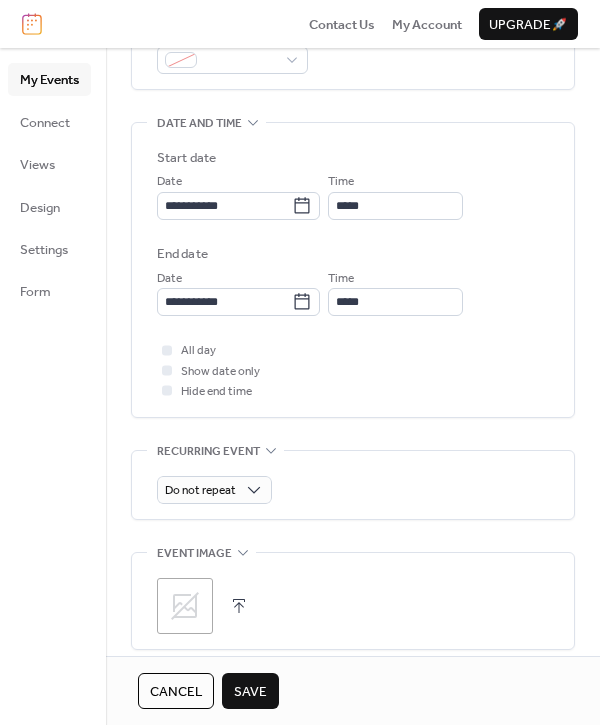 click on "Save" at bounding box center (250, 692) 